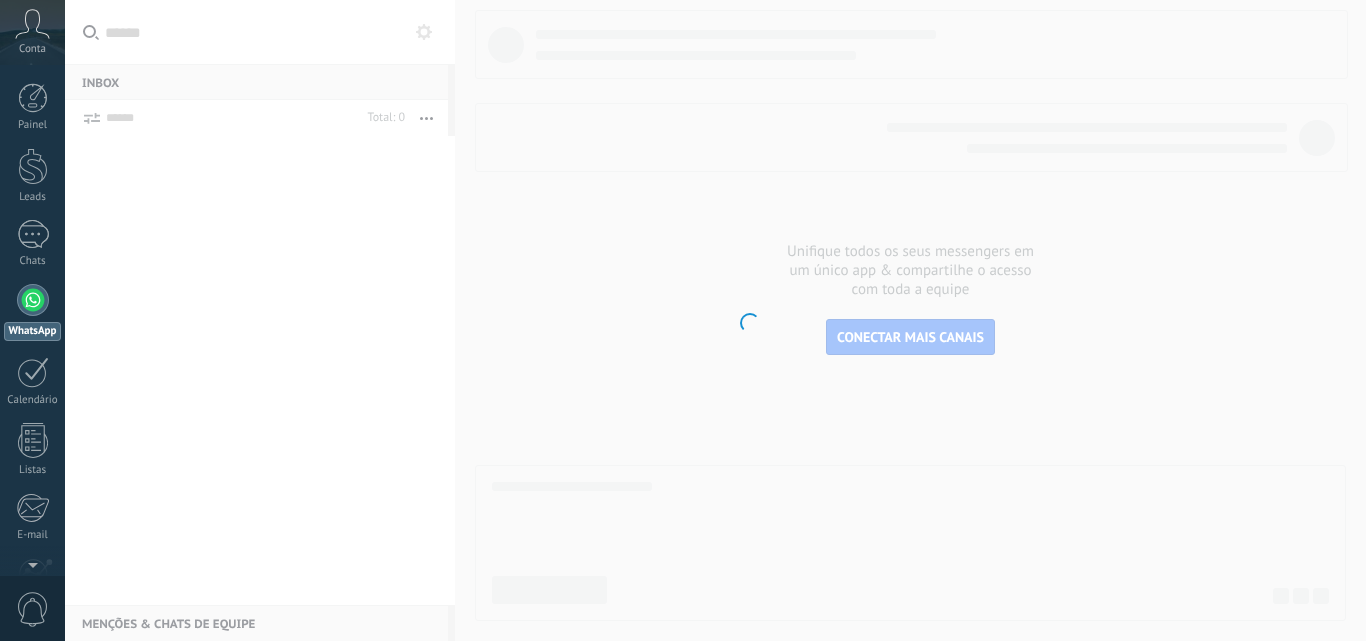 scroll, scrollTop: 0, scrollLeft: 0, axis: both 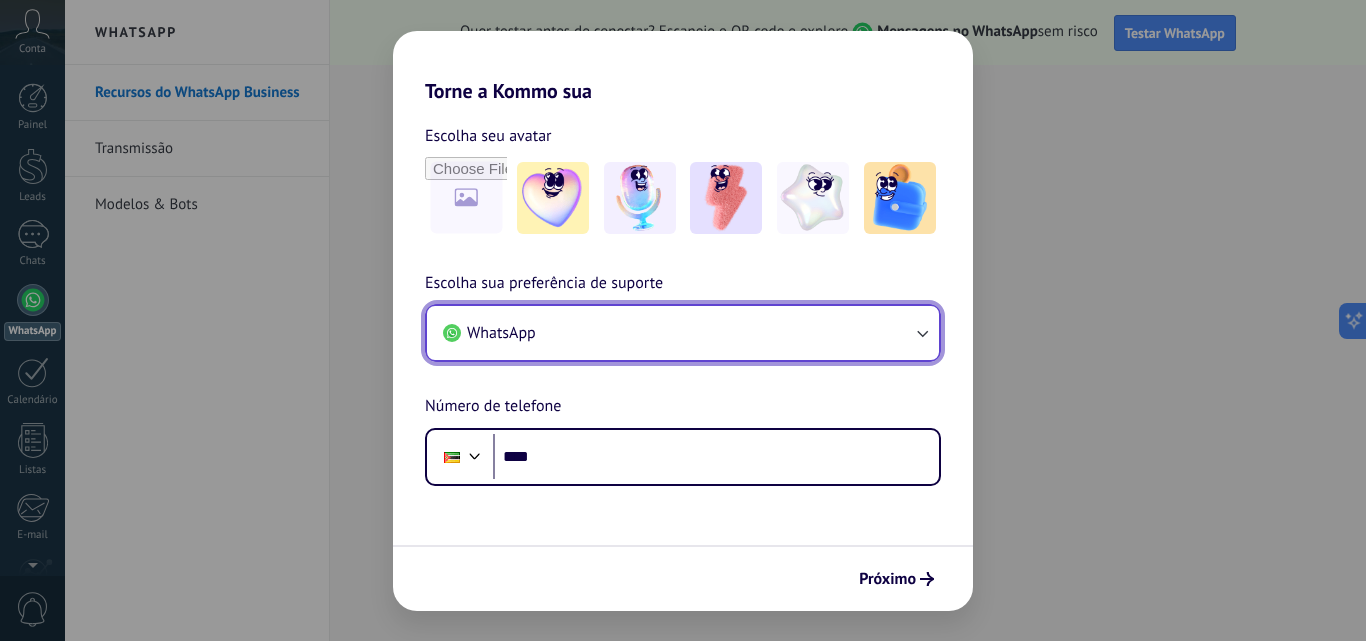 click on "WhatsApp" at bounding box center (683, 333) 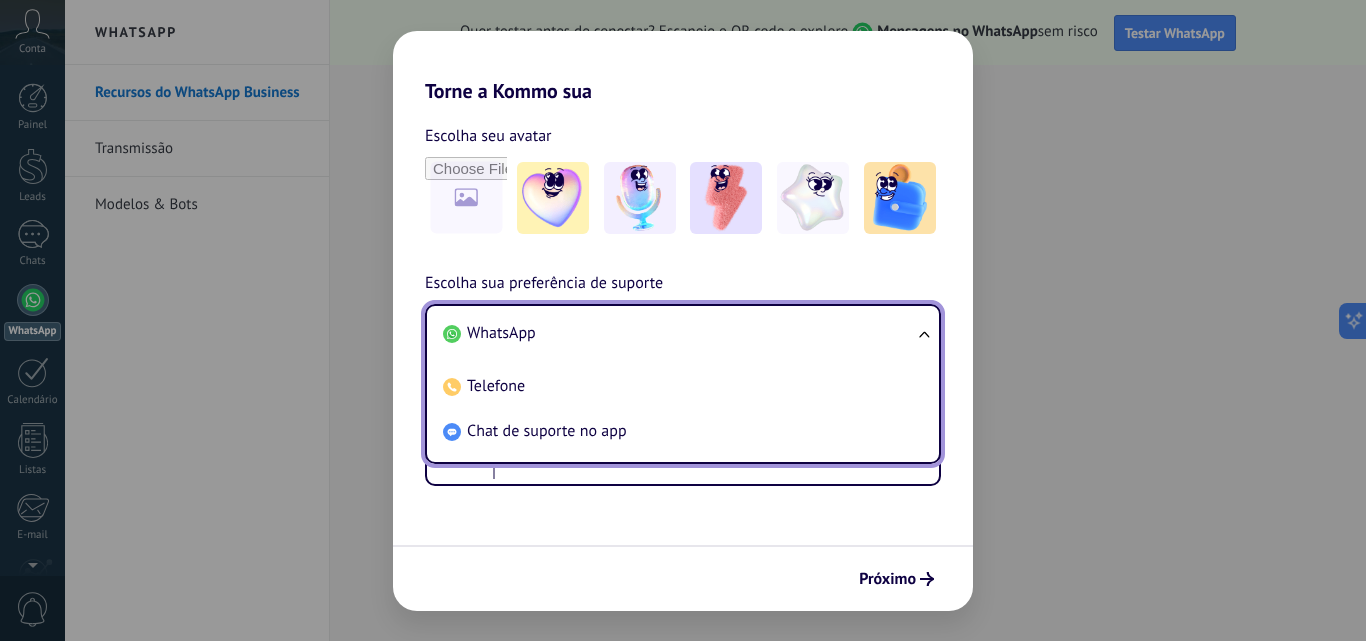 click on "WhatsApp" at bounding box center (679, 333) 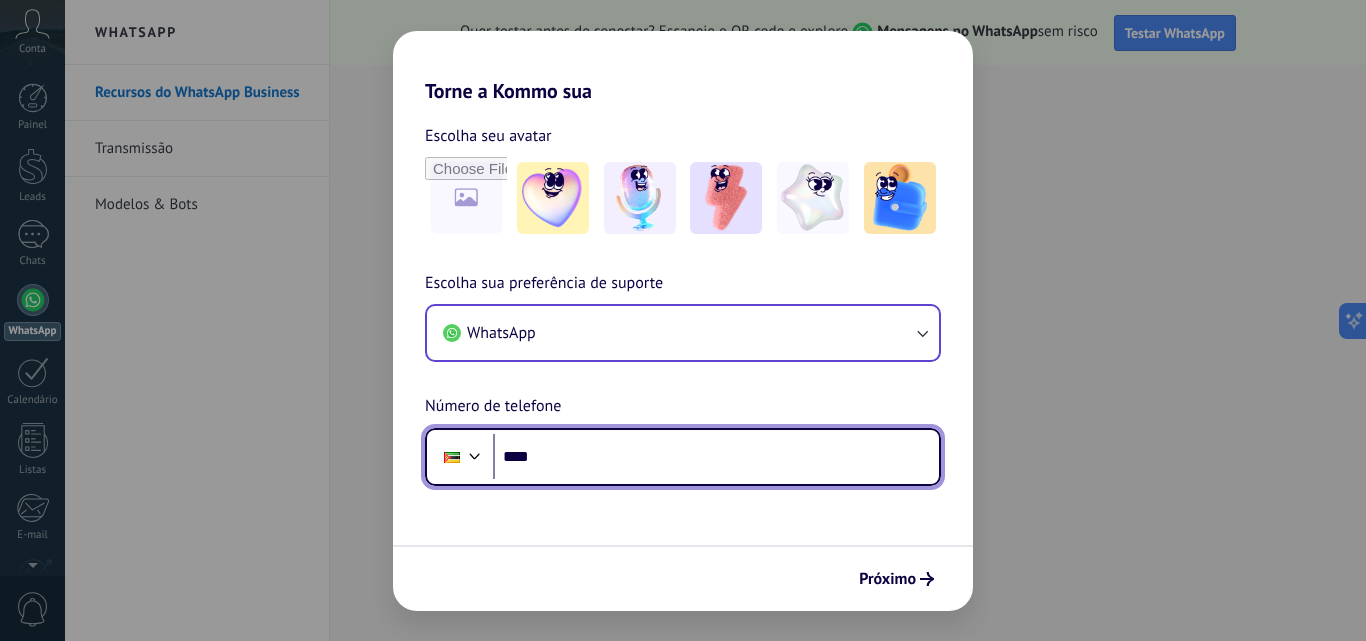 click on "****" at bounding box center [716, 457] 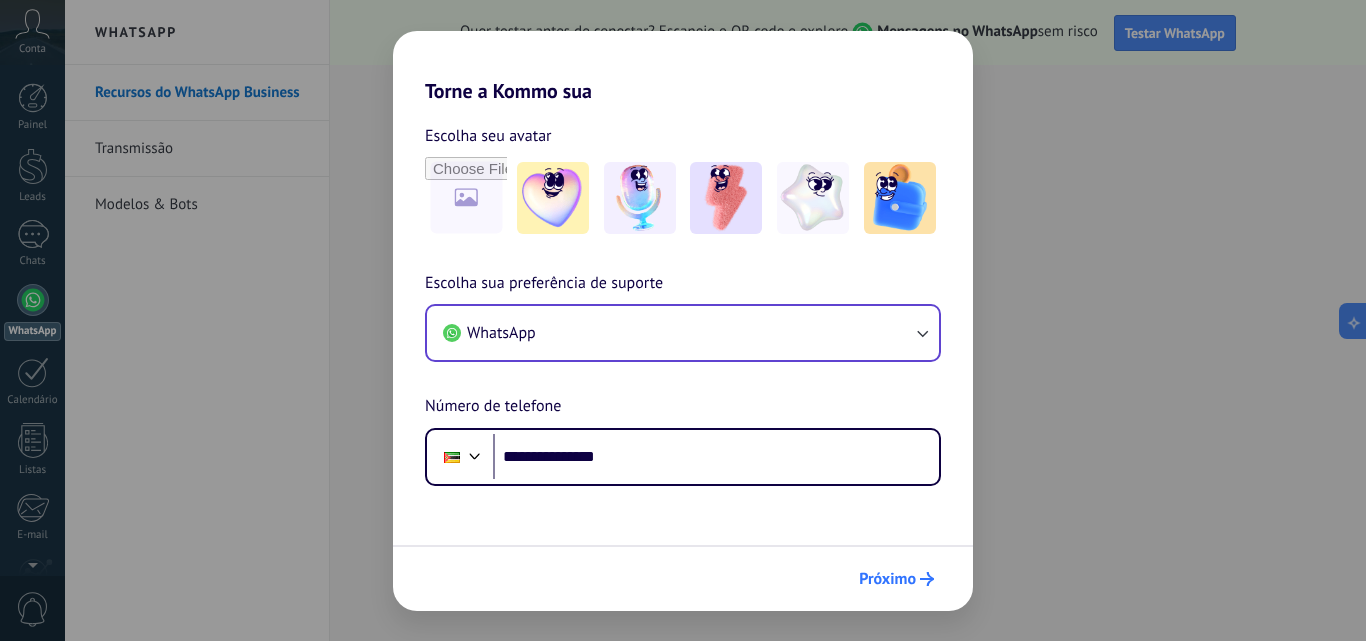 click on "Próximo" at bounding box center [887, 579] 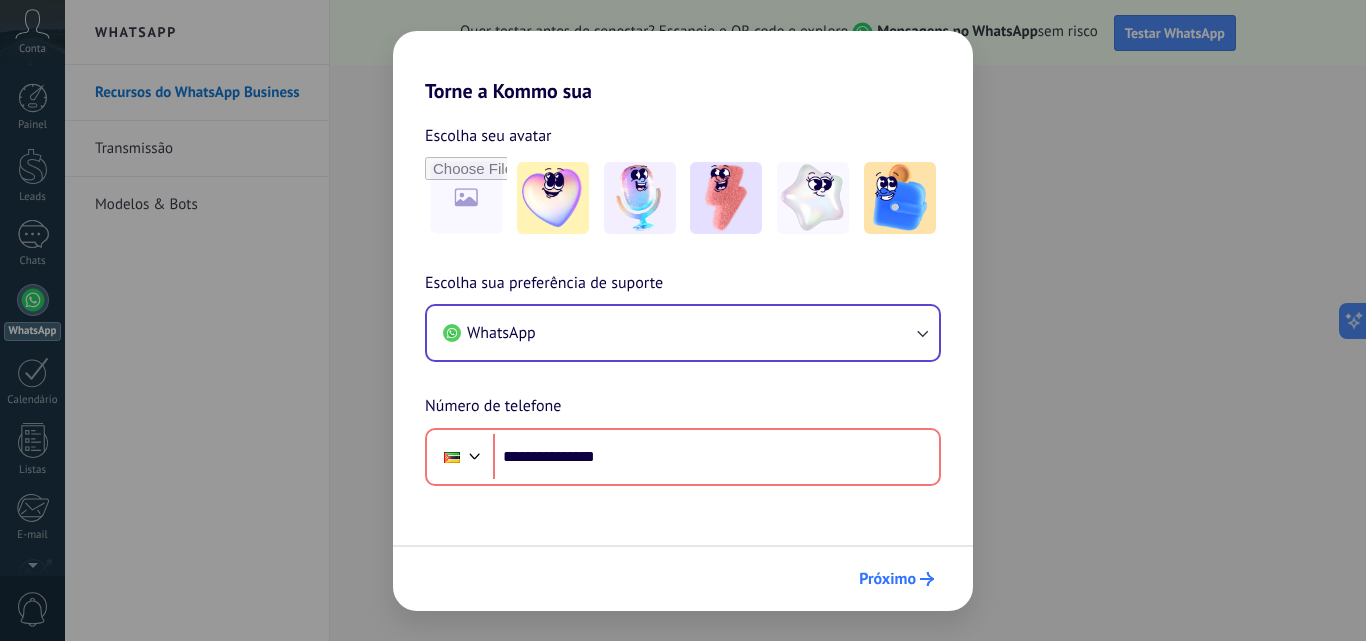 click on "Próximo" at bounding box center [887, 579] 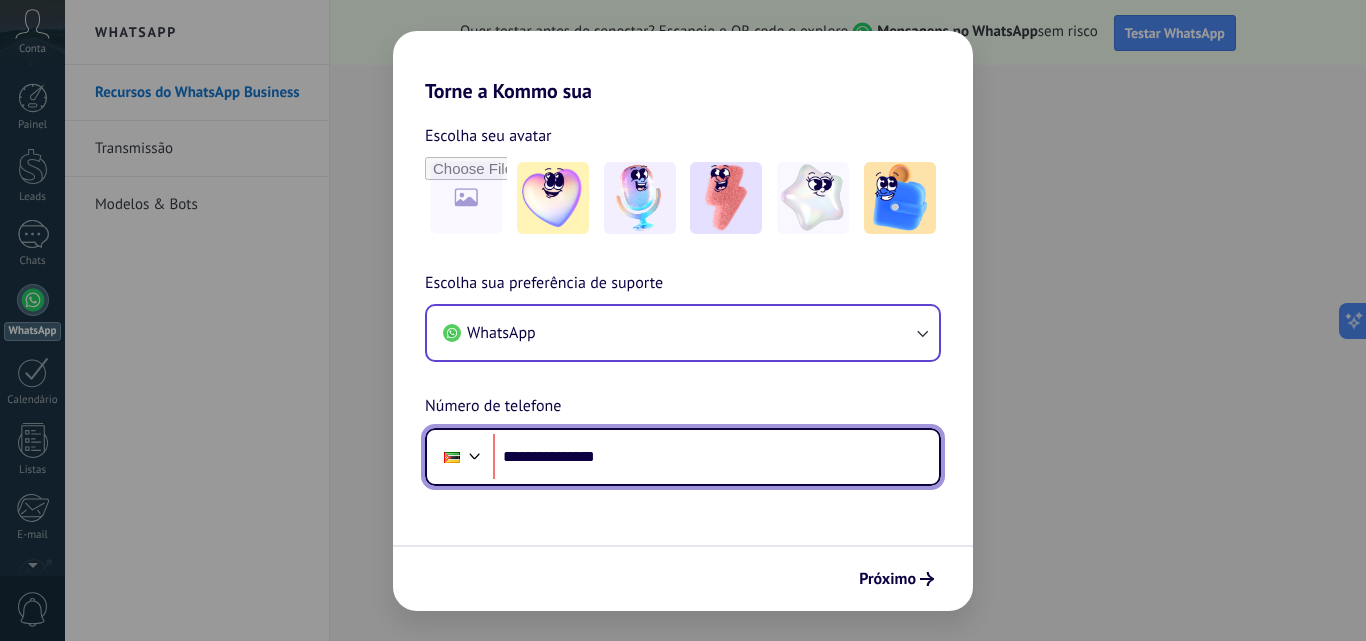 drag, startPoint x: 652, startPoint y: 454, endPoint x: 491, endPoint y: 436, distance: 162.00308 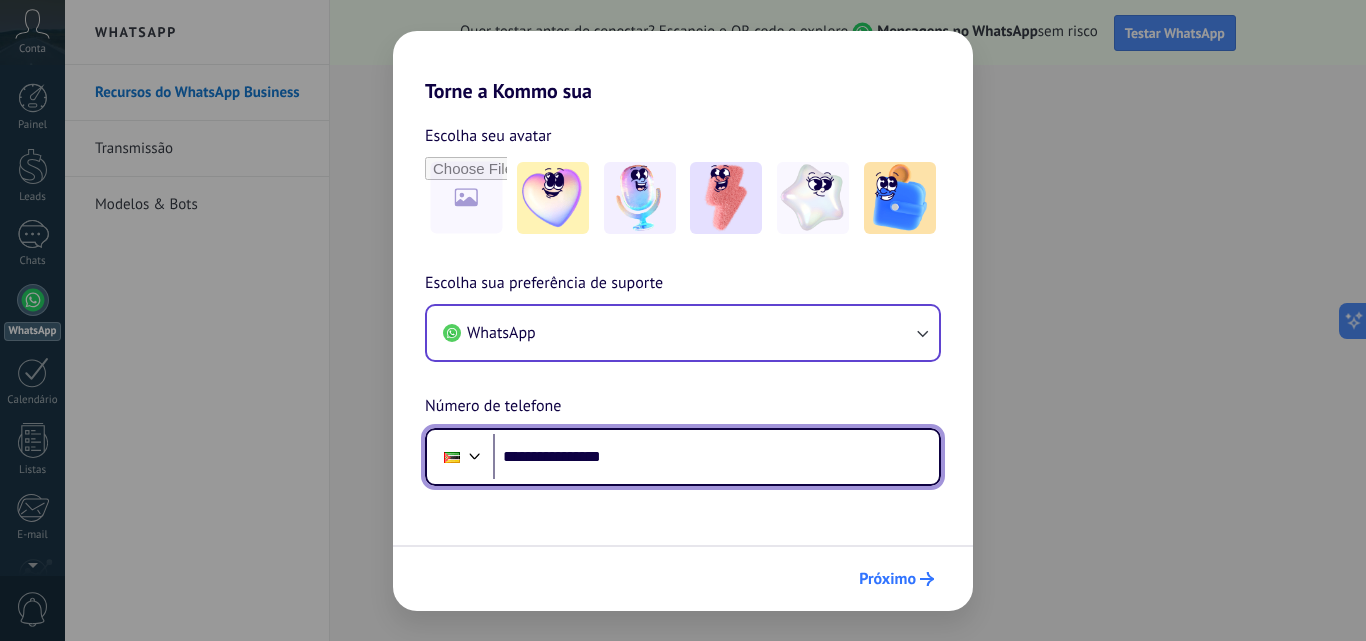 type on "**********" 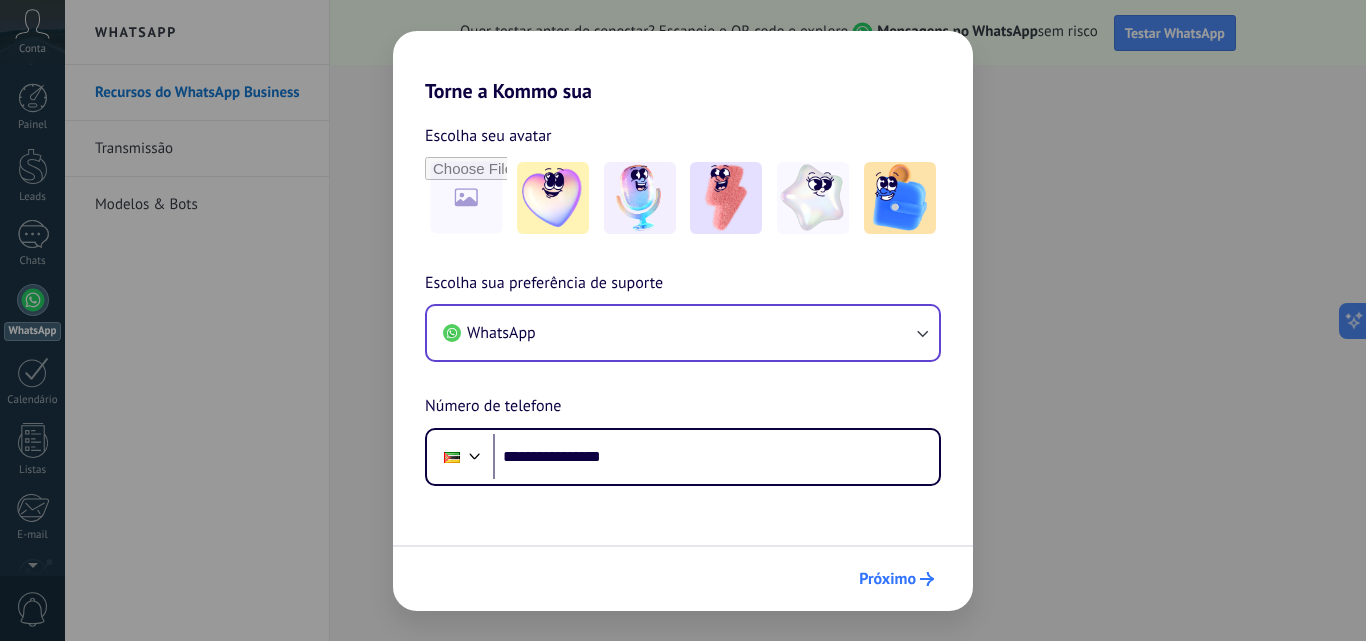 click at bounding box center (927, 579) 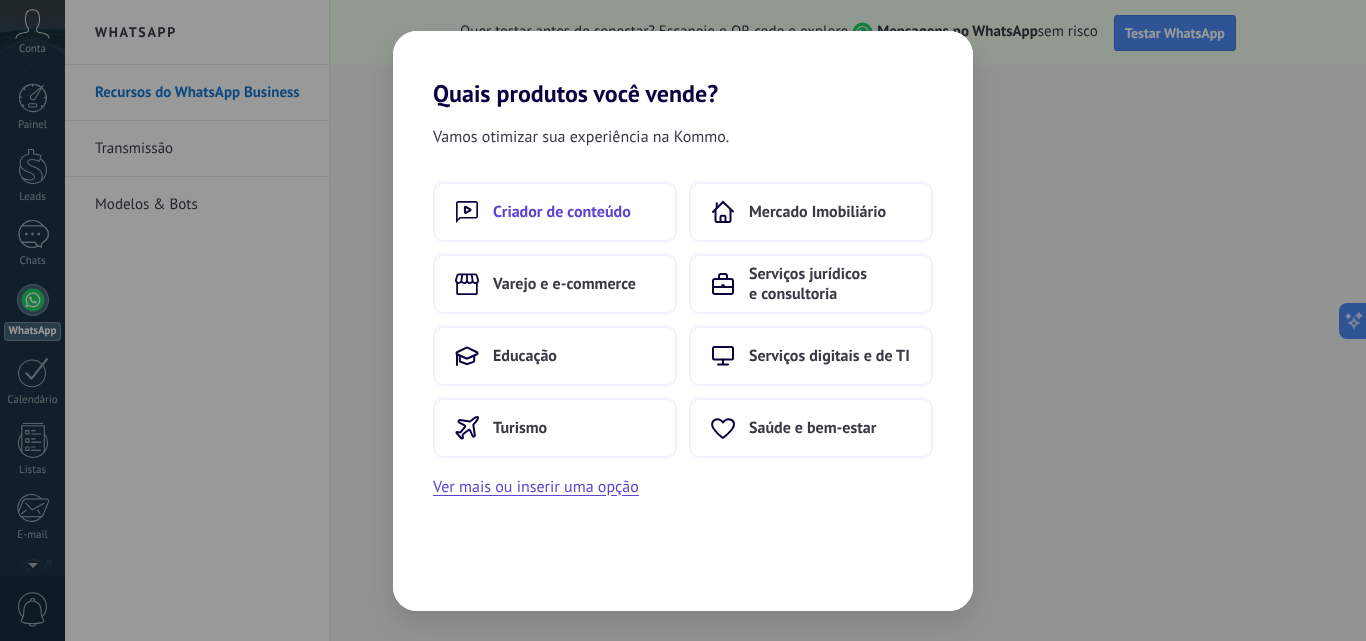 click on "Criador de conteúdo" at bounding box center [555, 212] 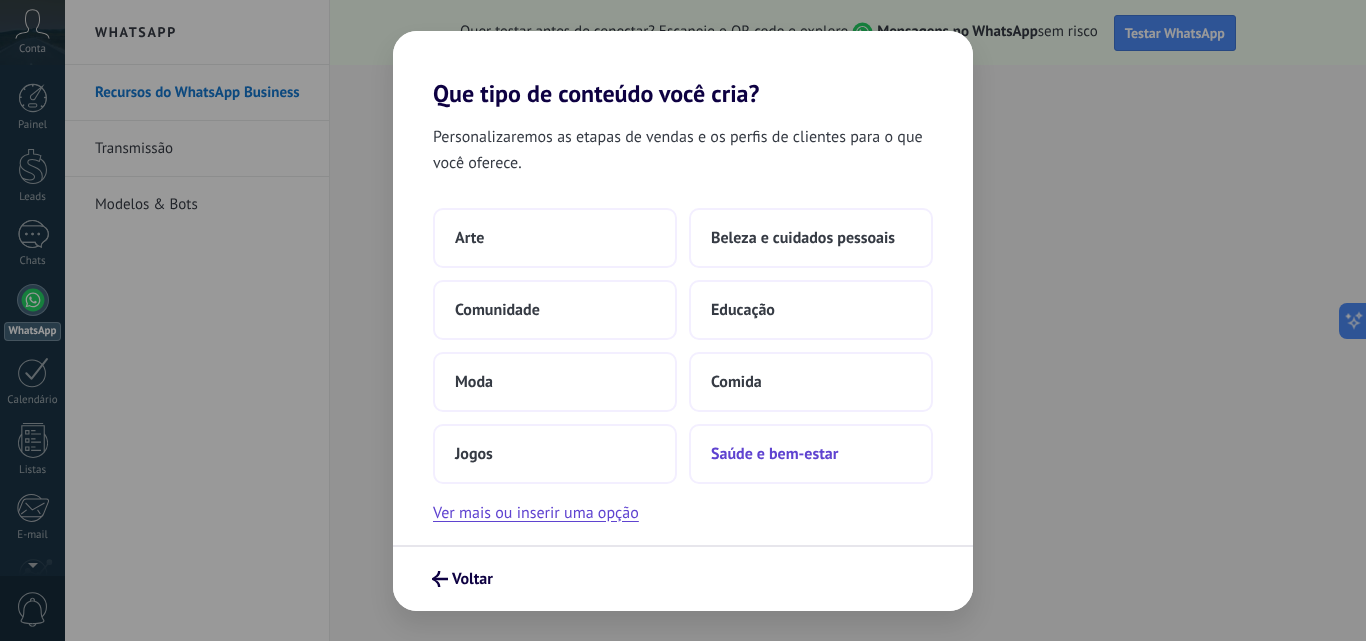 click on "Saúde e bem-estar" at bounding box center [469, 238] 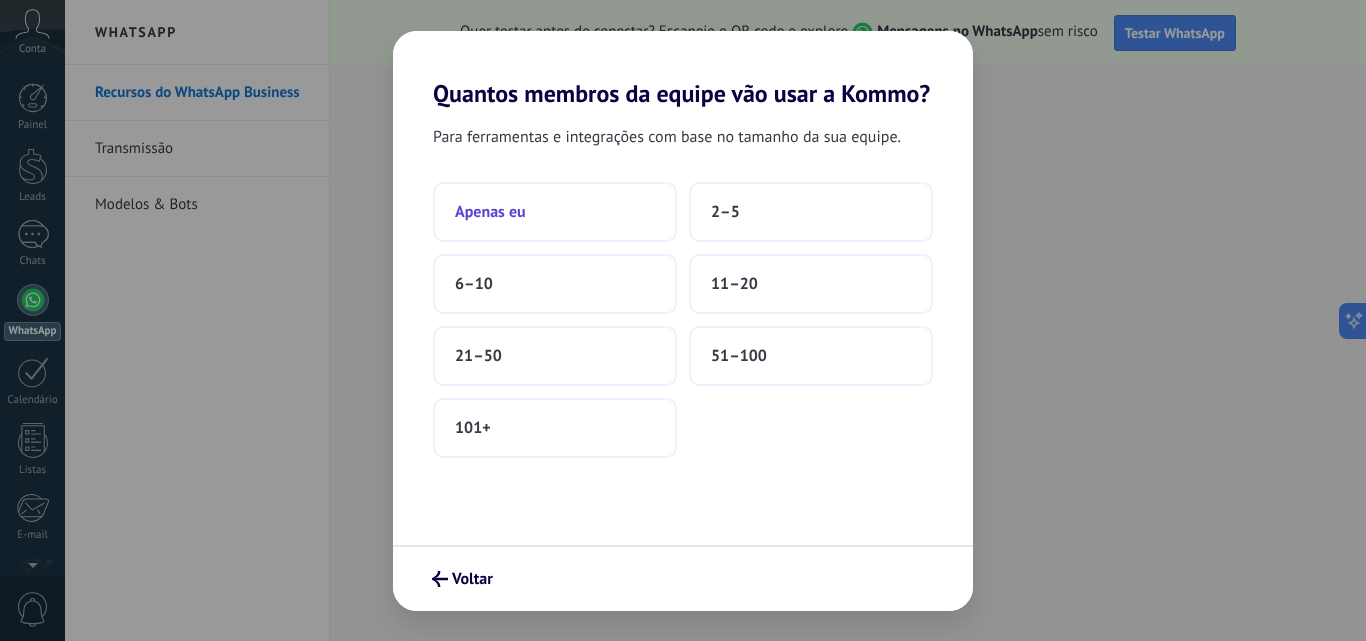click on "Apenas eu" at bounding box center [555, 212] 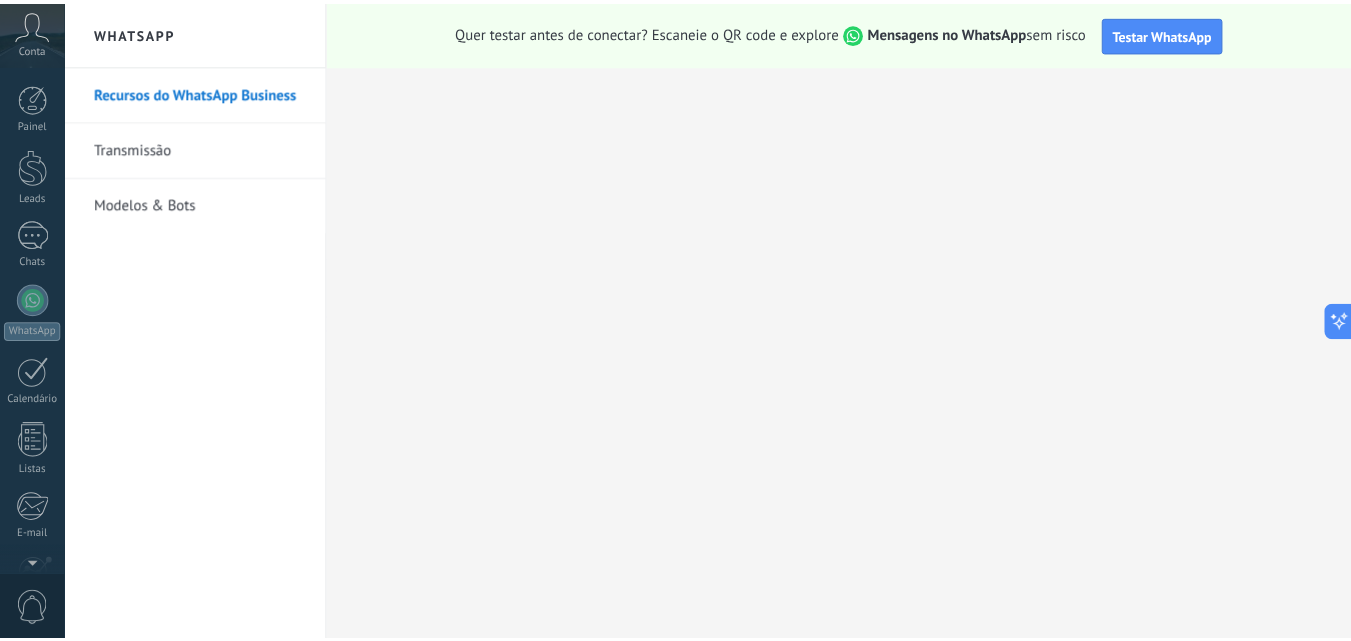 scroll, scrollTop: 191, scrollLeft: 0, axis: vertical 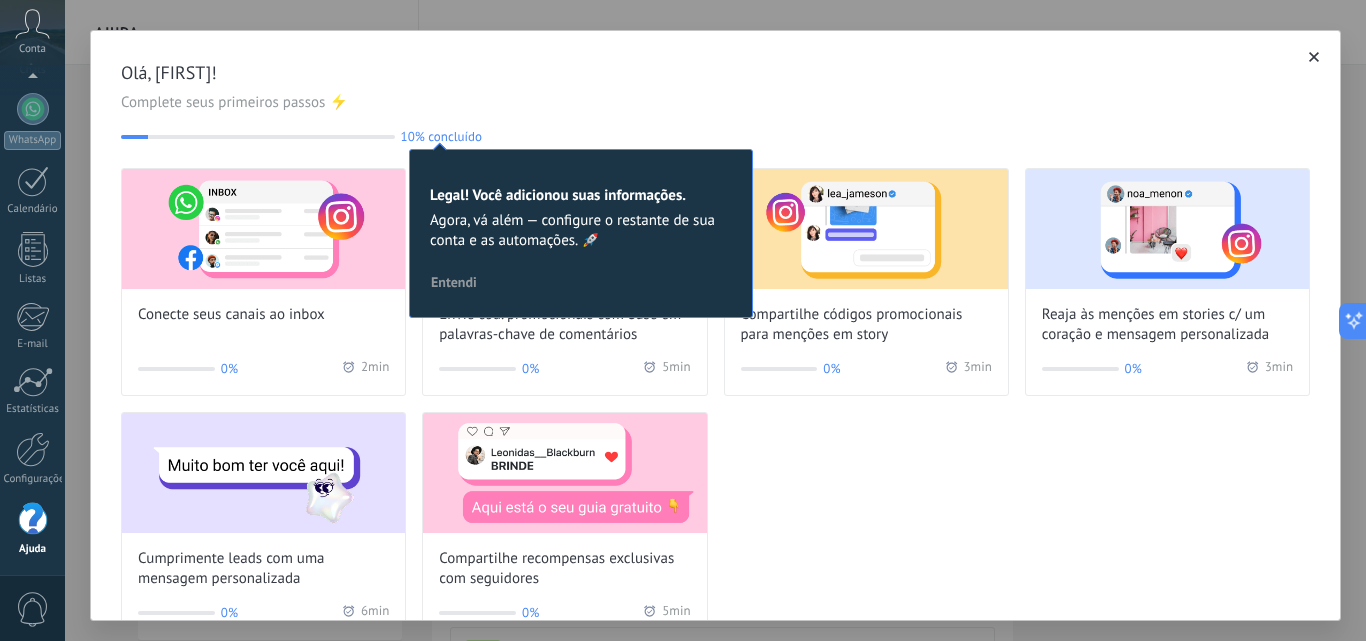 click on "10% concluído 10 Legal! Você adicionou suas informações. Agora, vá além — configure o restante de sua conta e as automações. 🚀 Entendi" at bounding box center [715, 136] 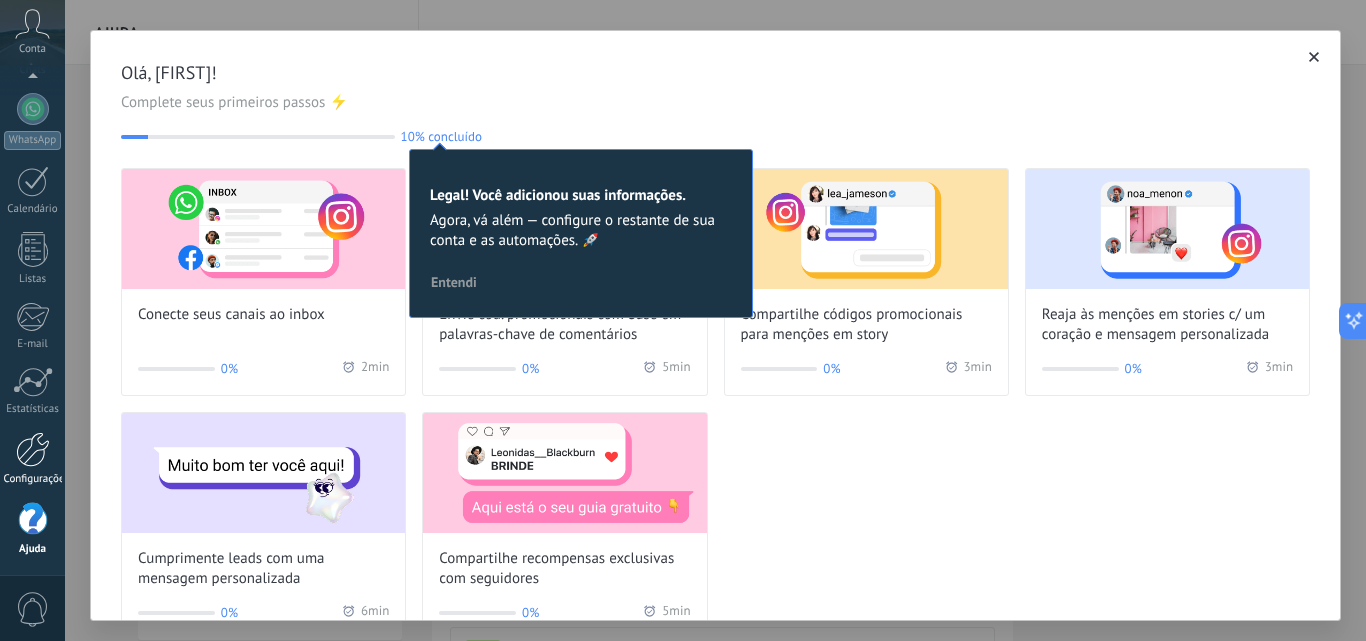 click at bounding box center [33, 449] 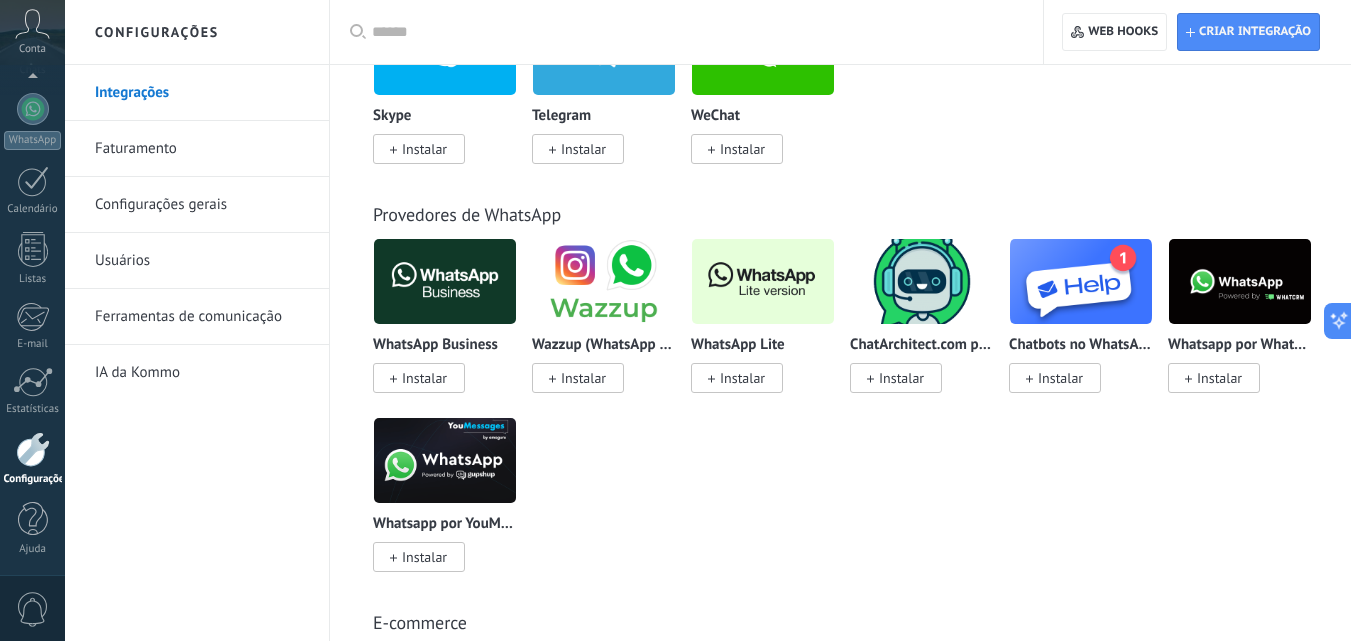 scroll, scrollTop: 723, scrollLeft: 0, axis: vertical 